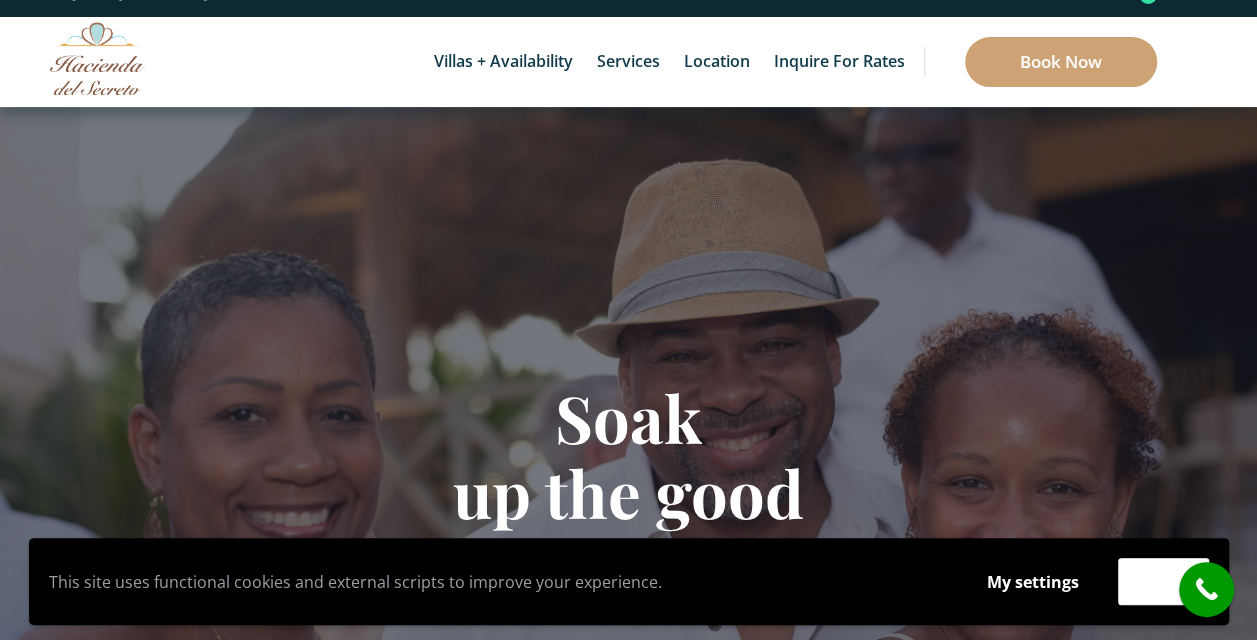 scroll, scrollTop: 0, scrollLeft: 0, axis: both 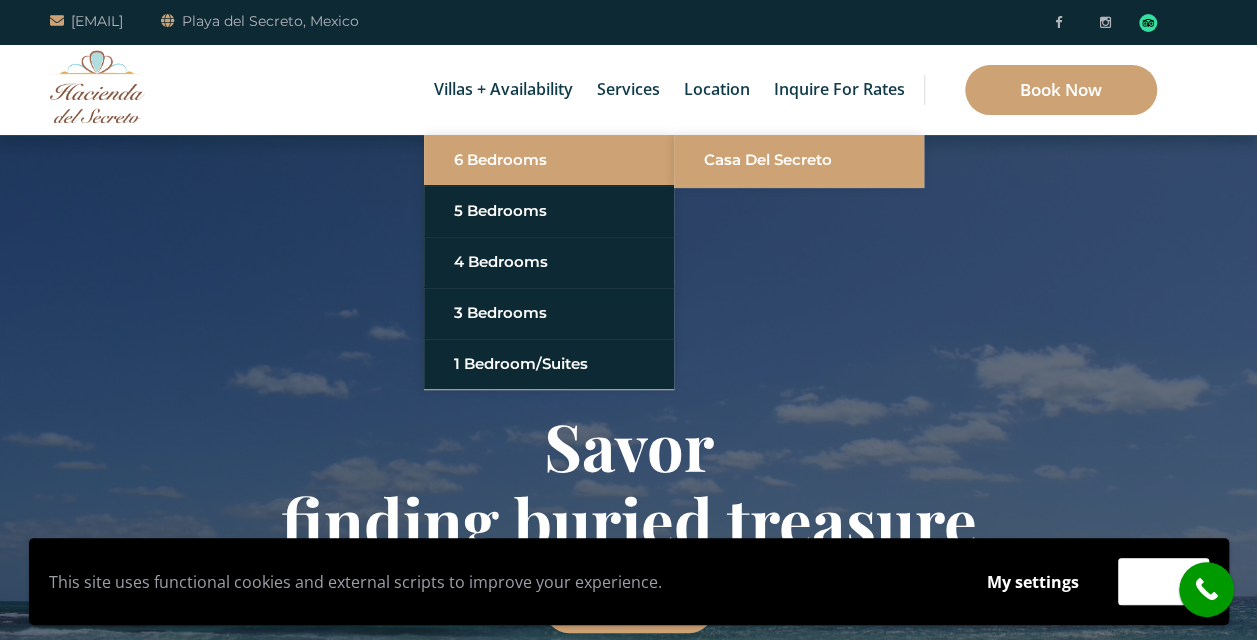 click on "Casa del Secreto" at bounding box center [799, 160] 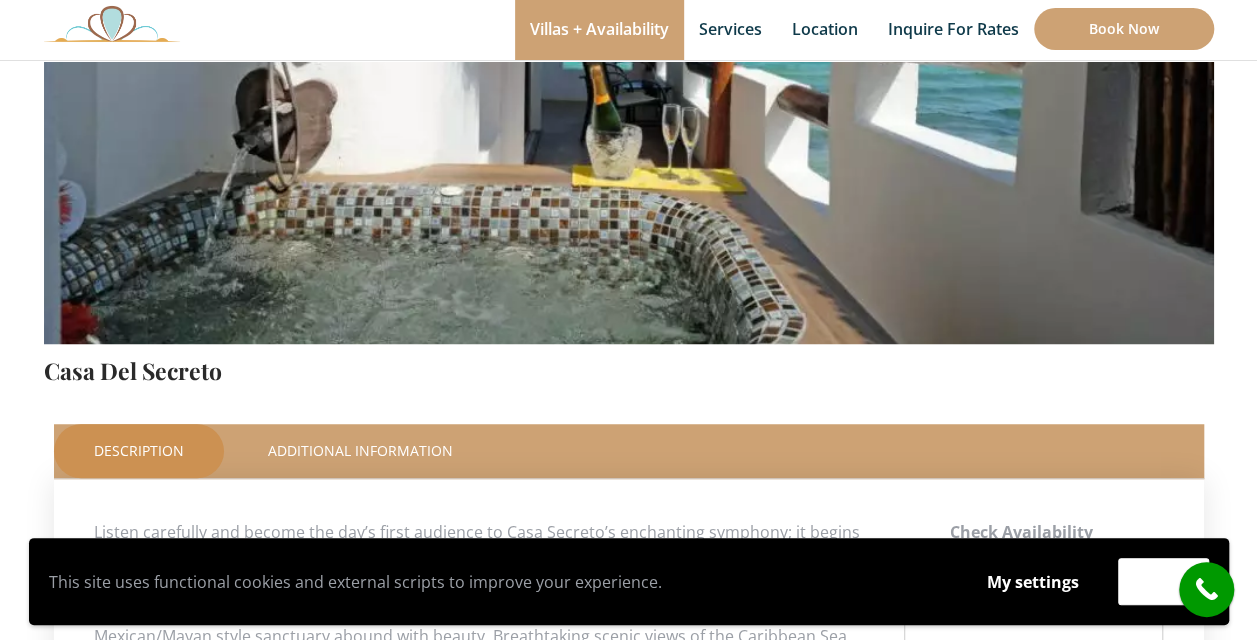 scroll, scrollTop: 520, scrollLeft: 0, axis: vertical 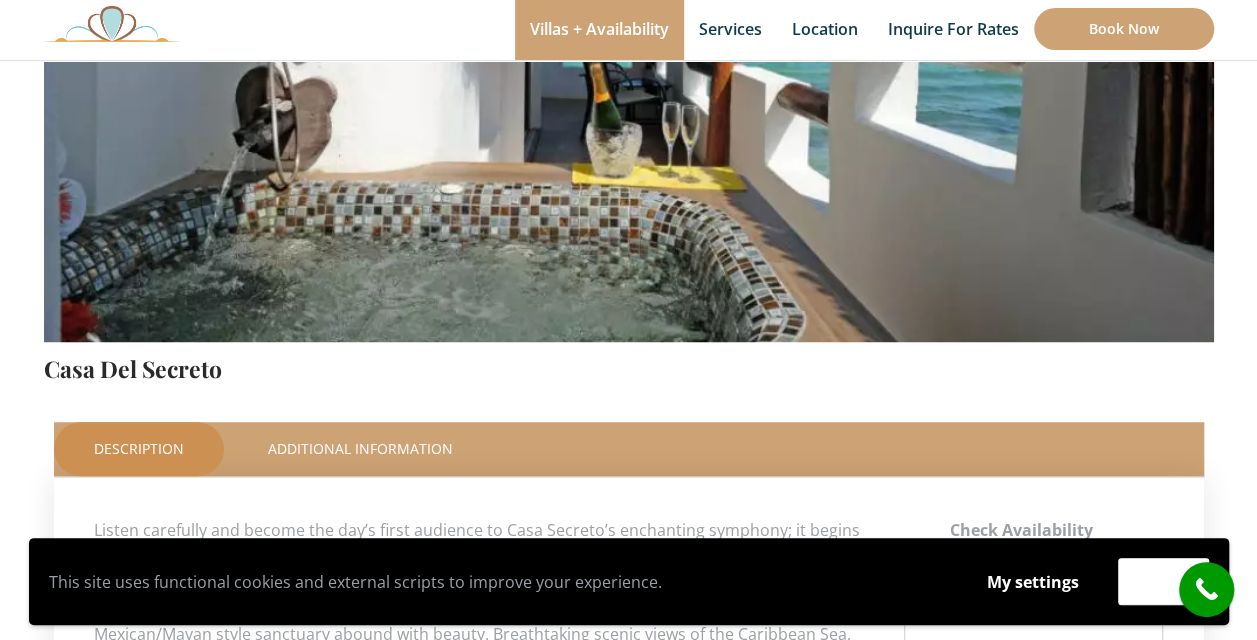 click at bounding box center (629, -43) 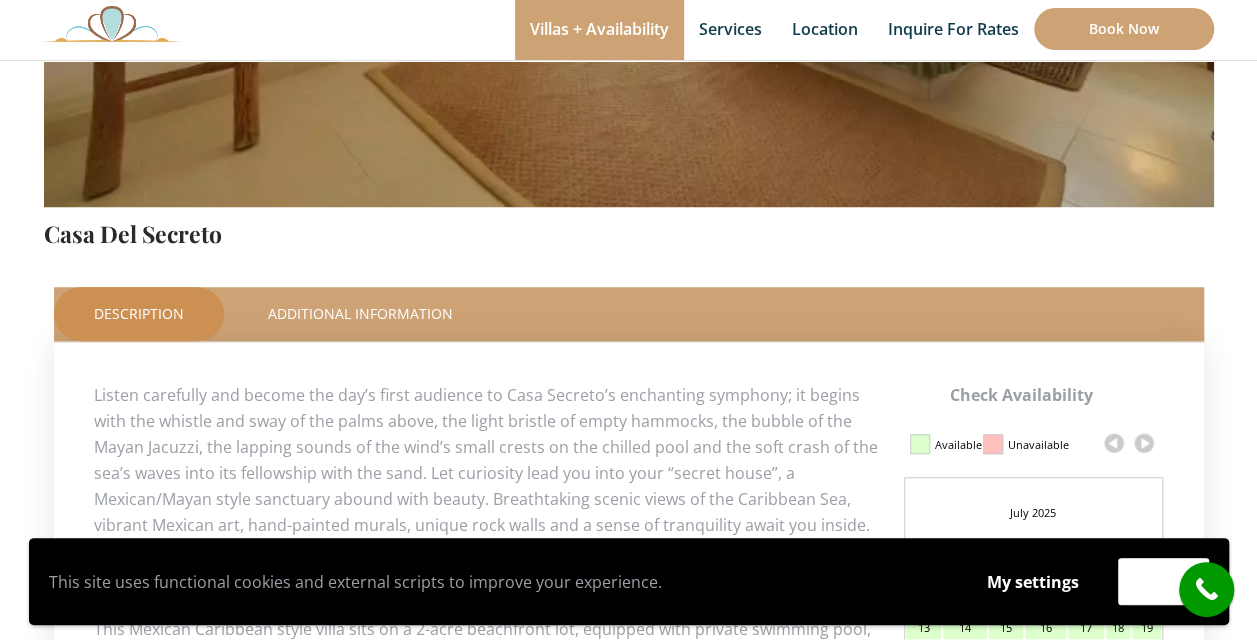 scroll, scrollTop: 656, scrollLeft: 0, axis: vertical 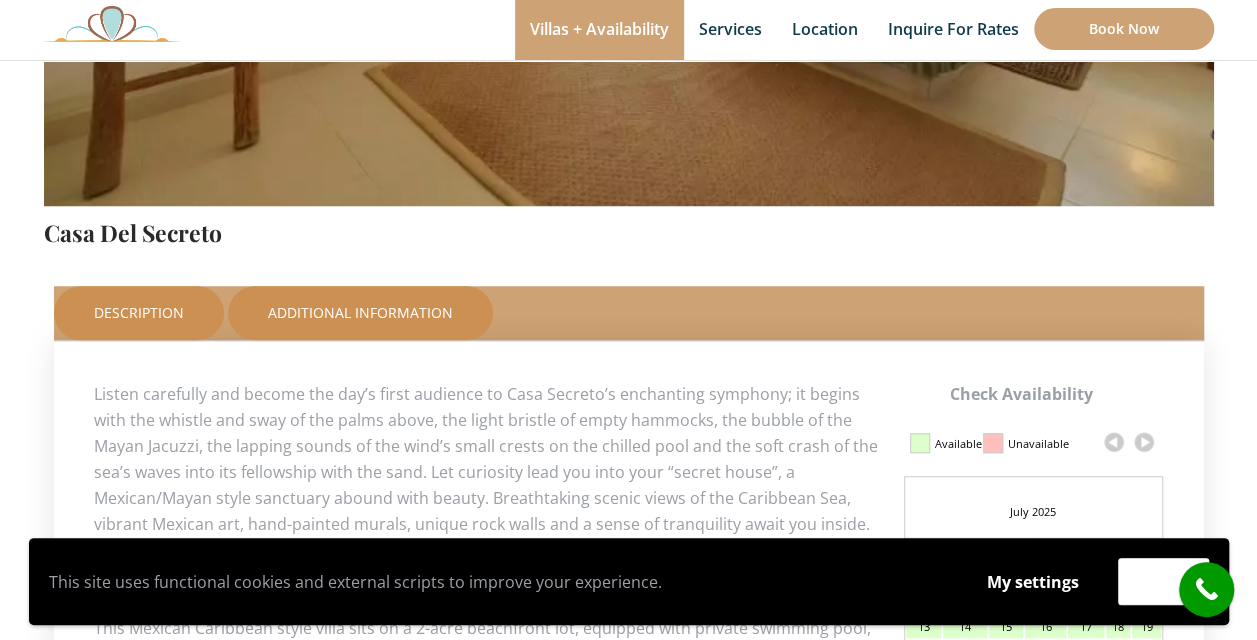 click on "Additional Information" at bounding box center [360, 313] 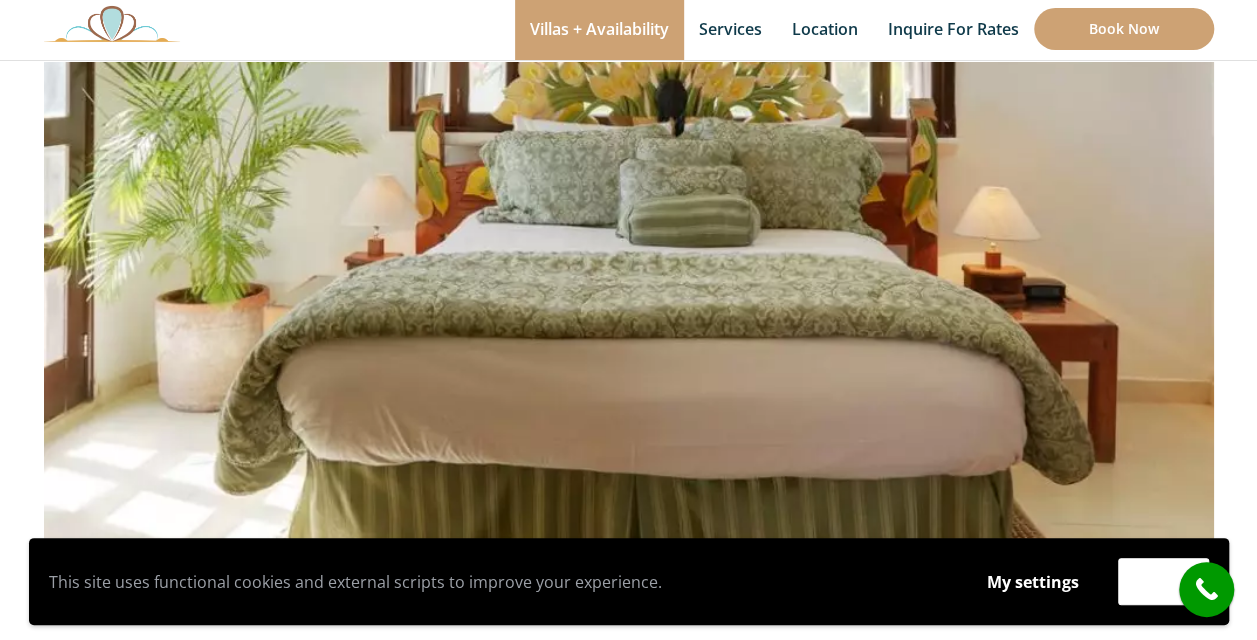 scroll, scrollTop: 235, scrollLeft: 0, axis: vertical 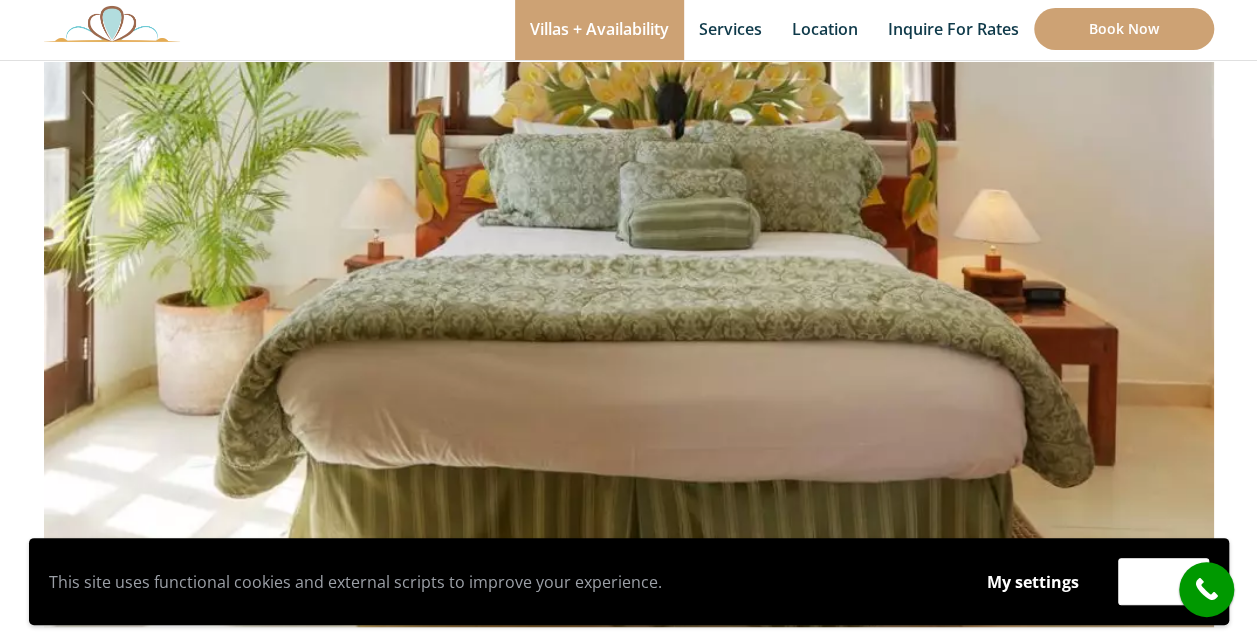 click on "Check Availability This Room
Casa Del Secreto
Price
Starting From:
$1,425.0
Night
Description" at bounding box center [629, 911] 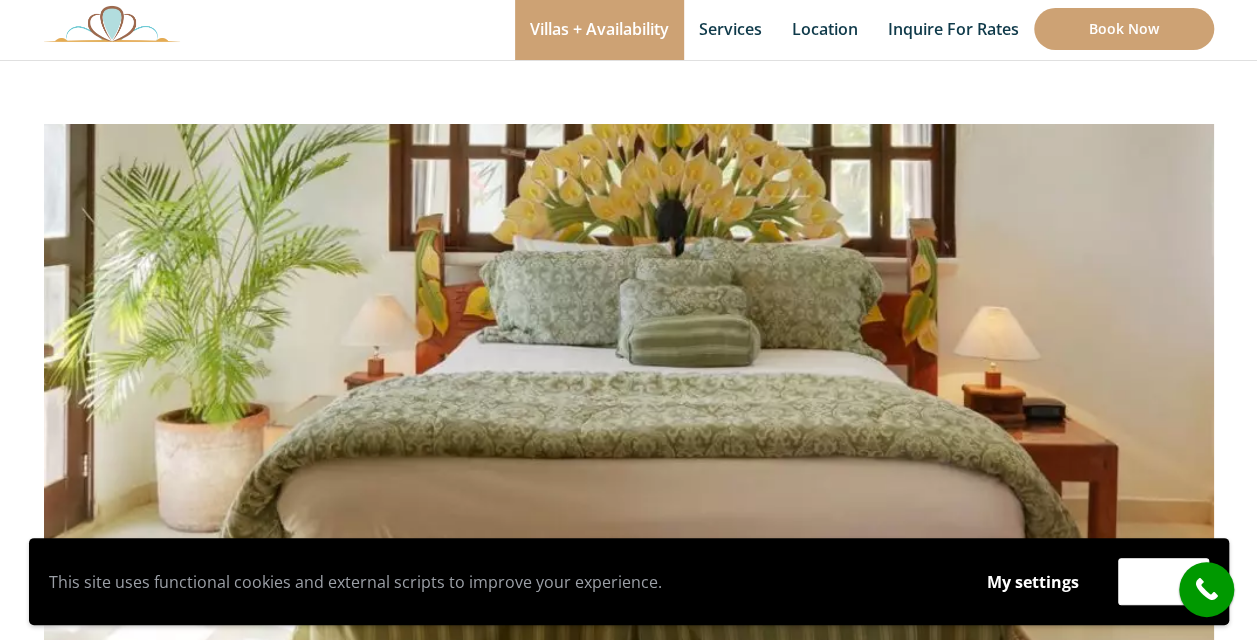scroll, scrollTop: 117, scrollLeft: 0, axis: vertical 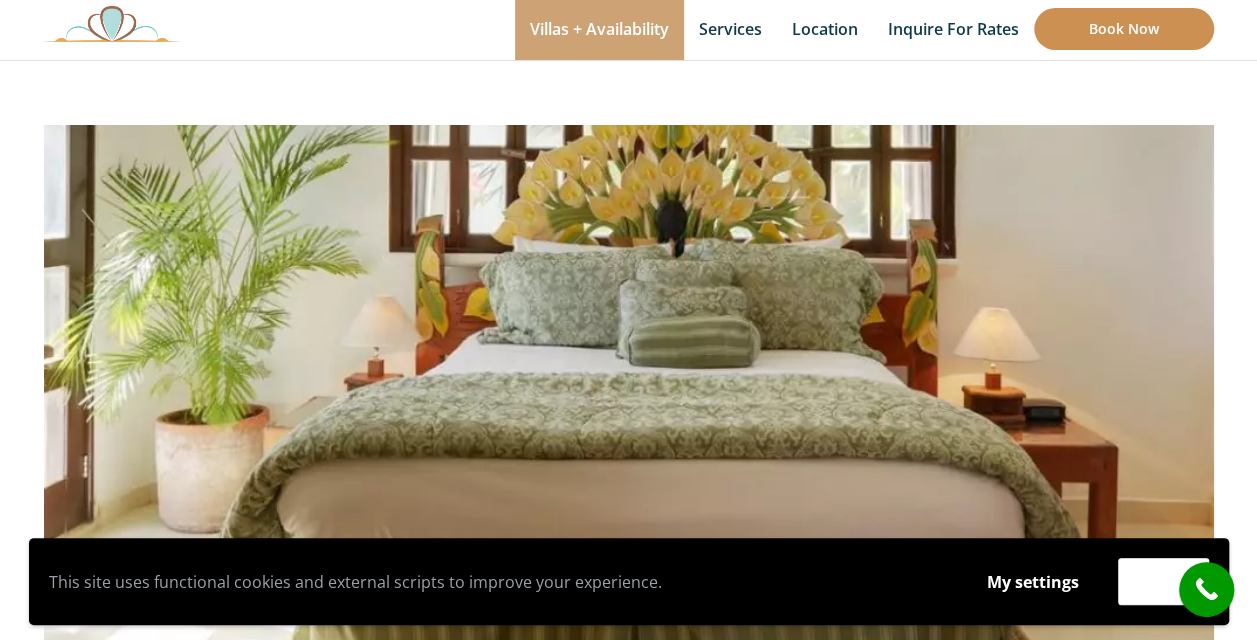 click on "Book Now" at bounding box center [1124, 29] 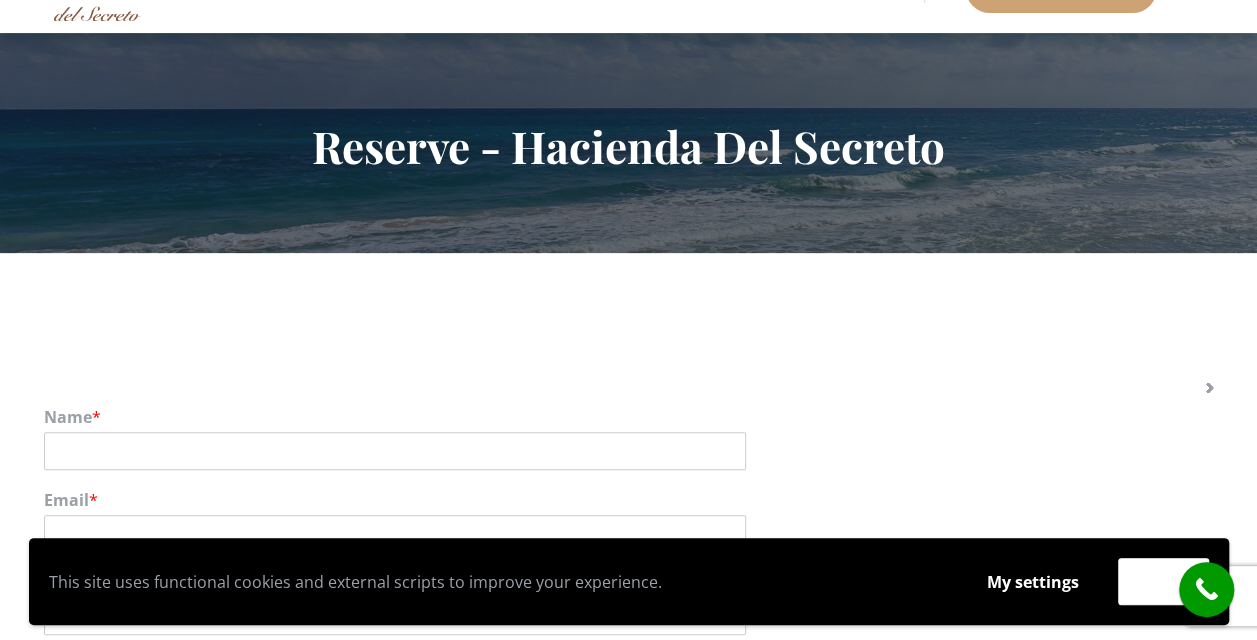 scroll, scrollTop: 34, scrollLeft: 0, axis: vertical 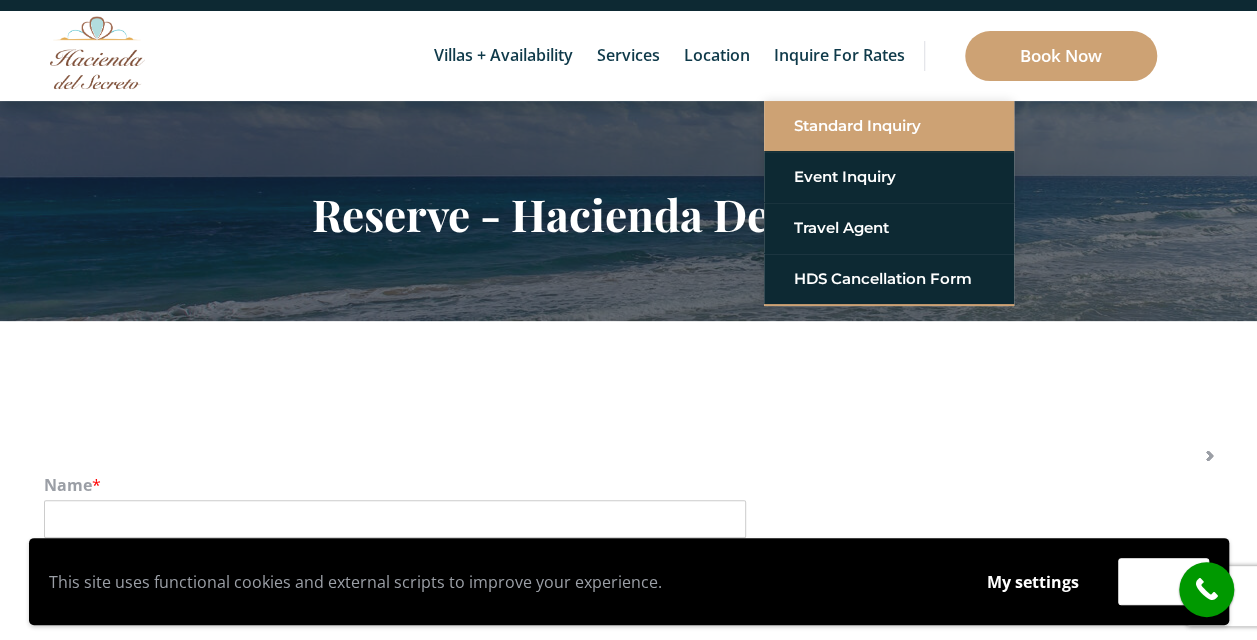 click on "Standard Inquiry" at bounding box center (889, 126) 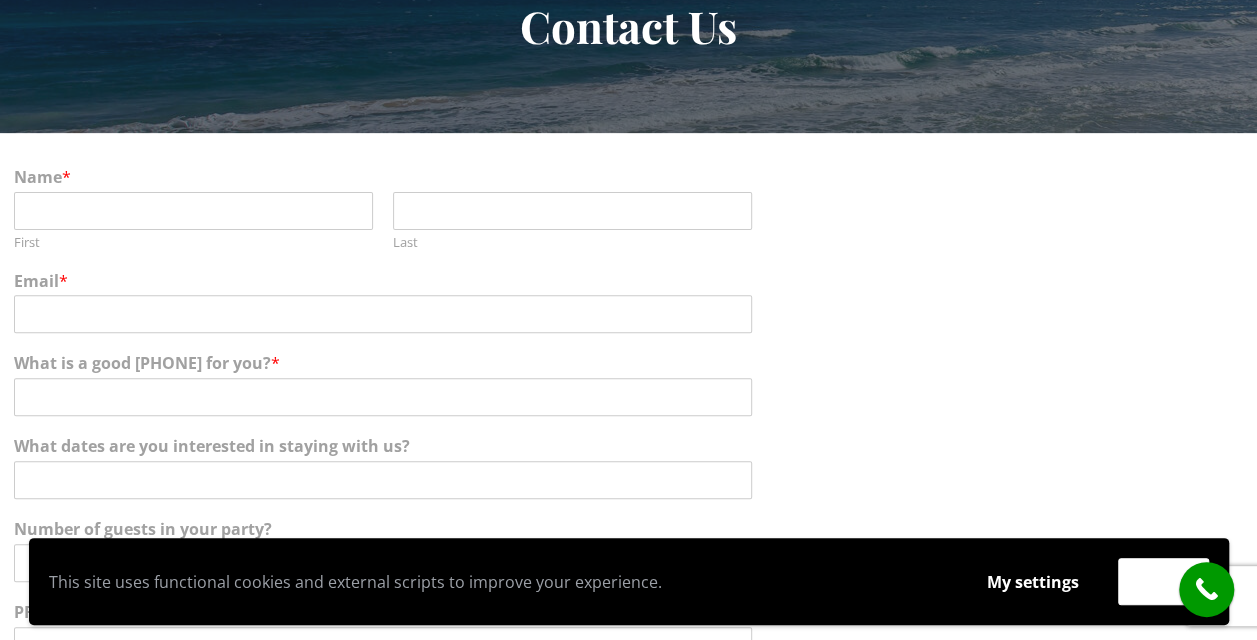 scroll, scrollTop: 0, scrollLeft: 0, axis: both 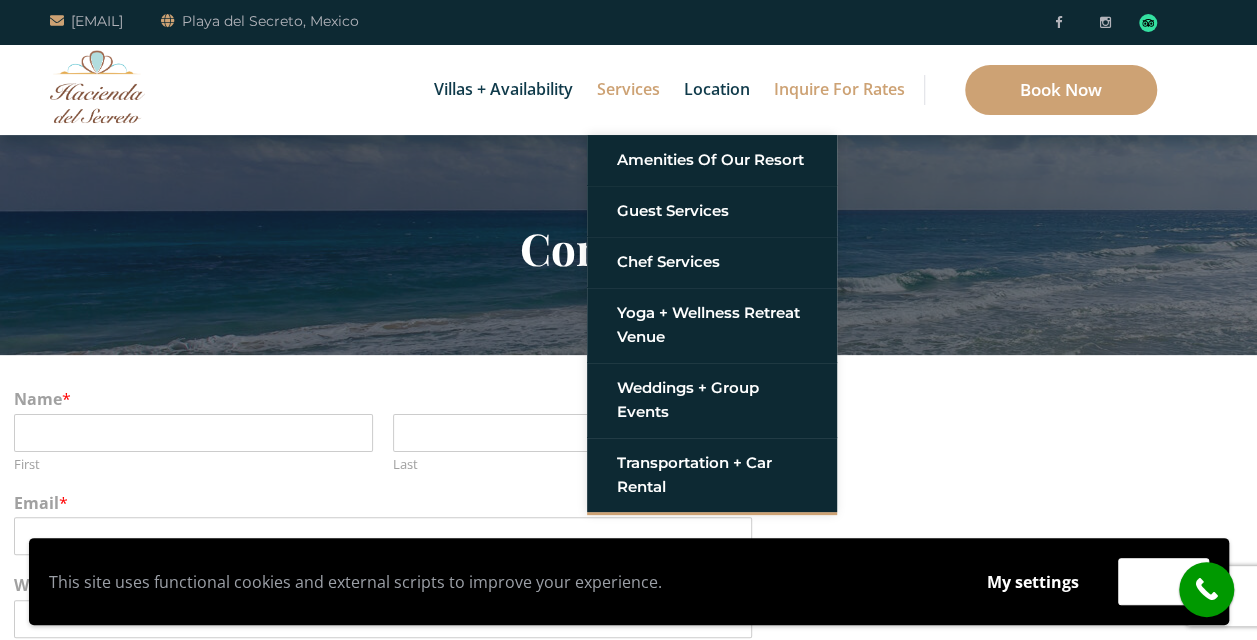 click on "Services" at bounding box center [628, 90] 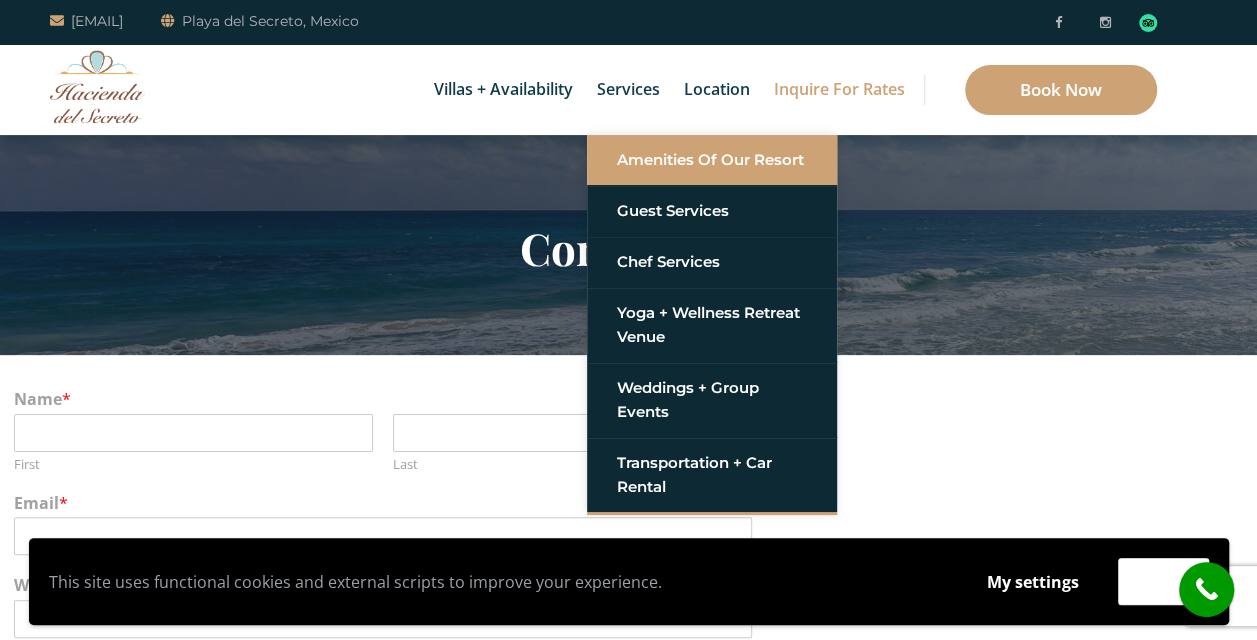 click on "Amenities of Our Resort" at bounding box center [712, 160] 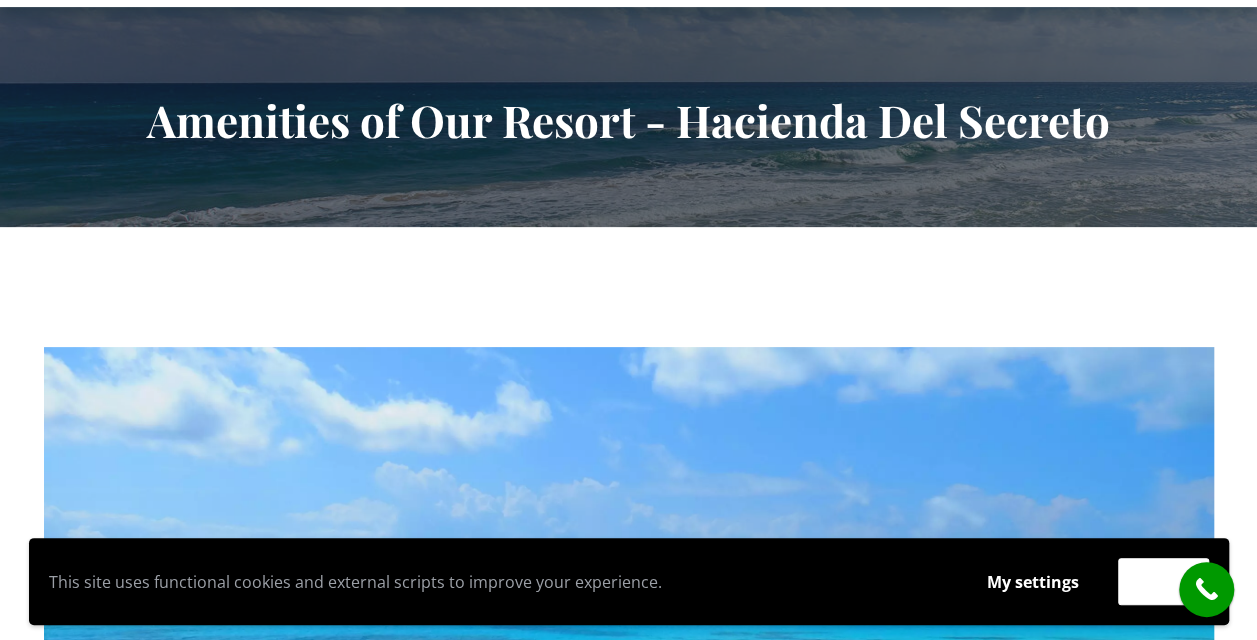 scroll, scrollTop: 0, scrollLeft: 0, axis: both 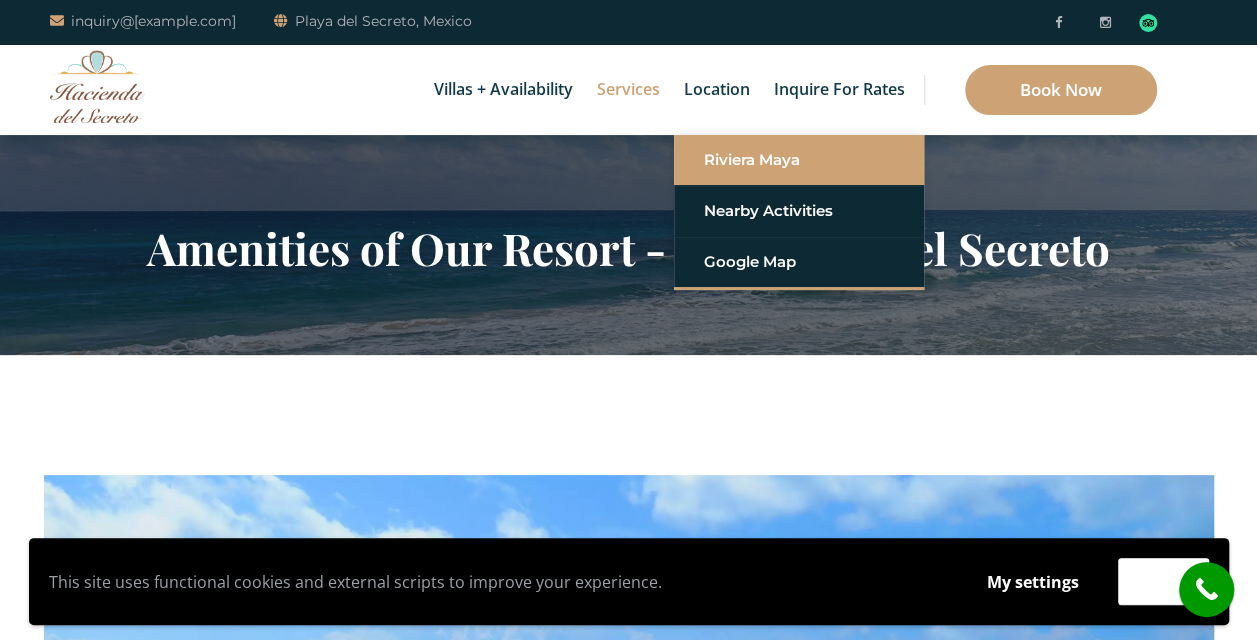 click on "Riviera Maya" at bounding box center (799, 160) 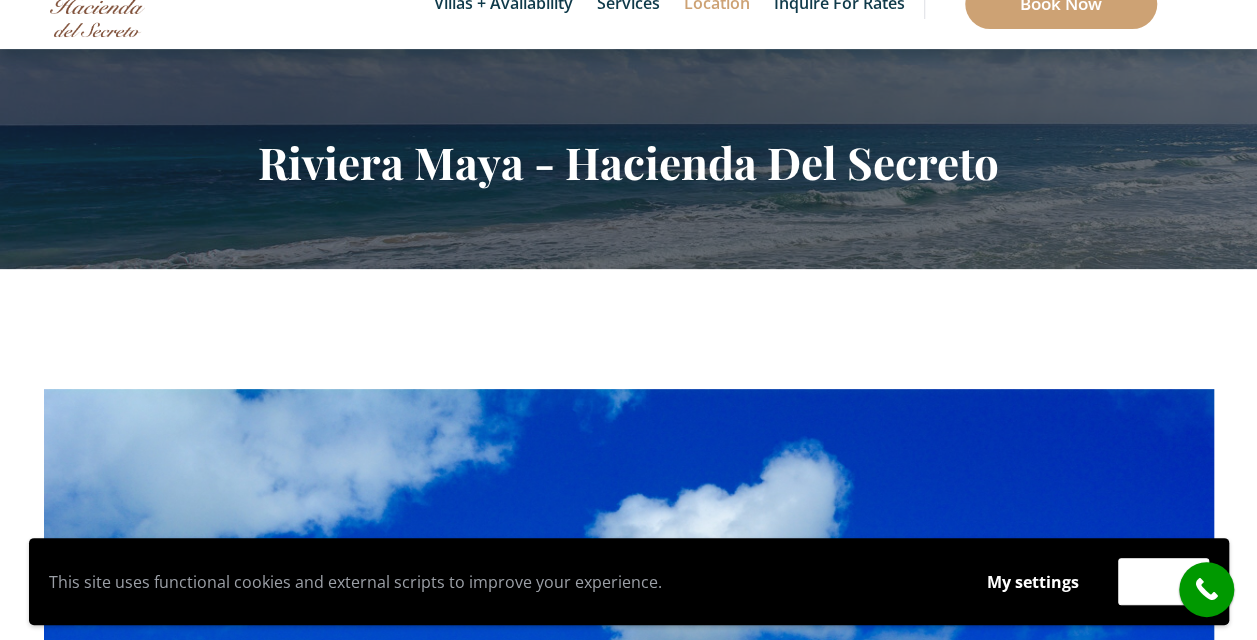 scroll, scrollTop: 0, scrollLeft: 0, axis: both 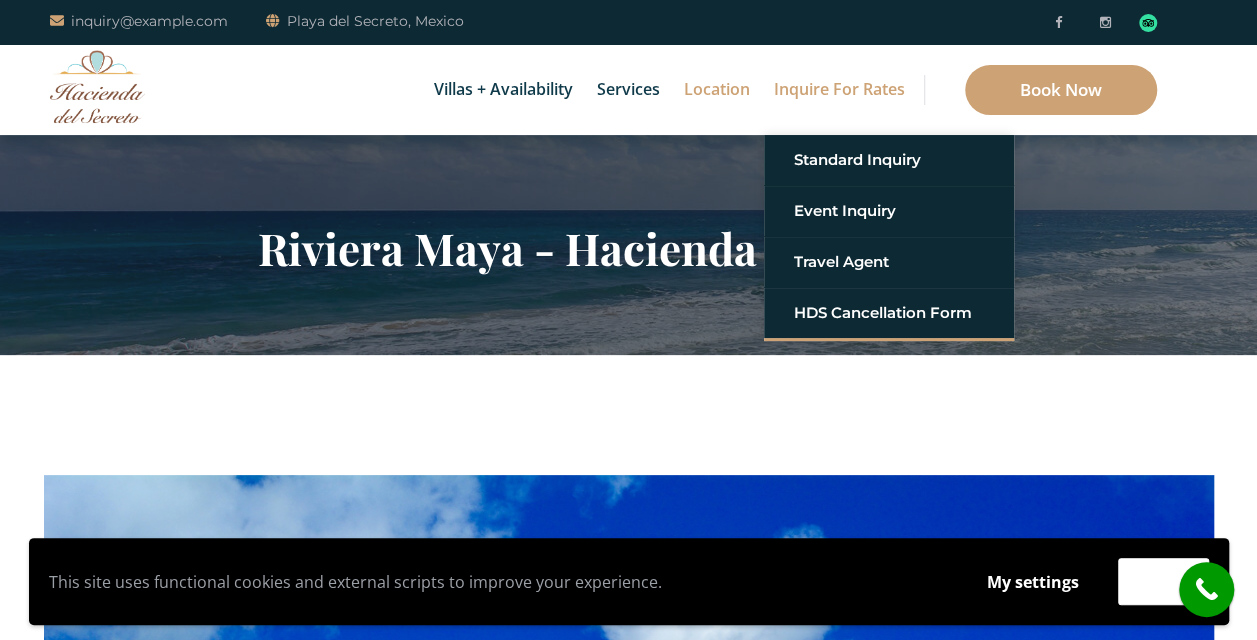 click on "Inquire for Rates" at bounding box center (839, 90) 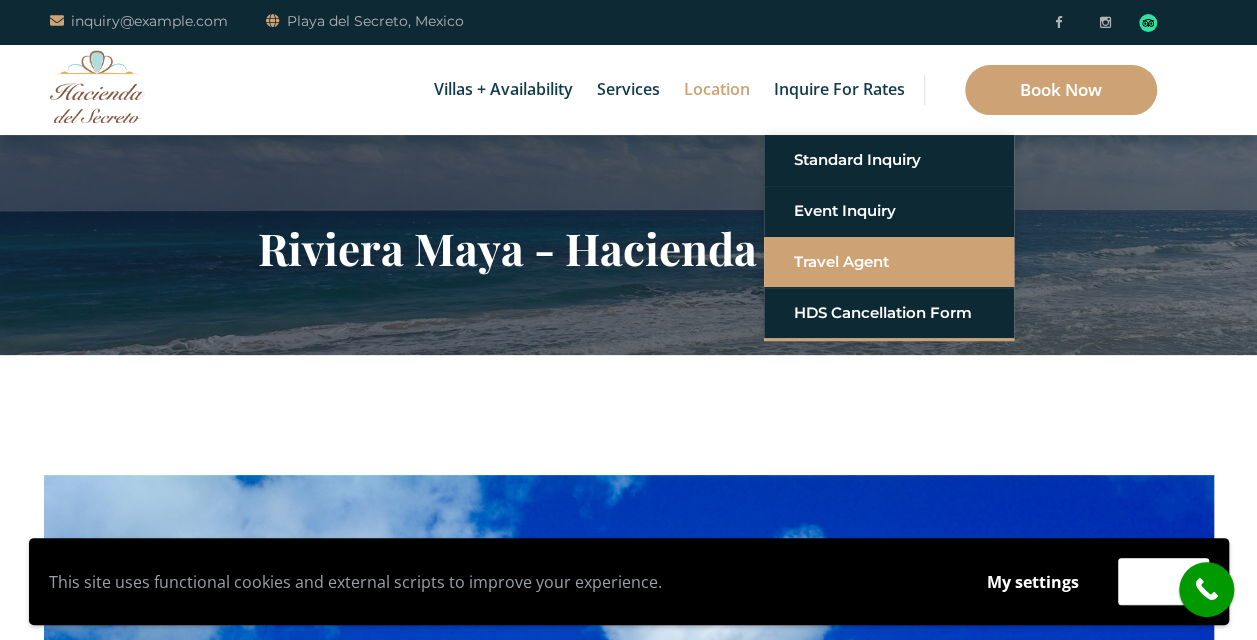 click on "Travel Agent" at bounding box center (889, 262) 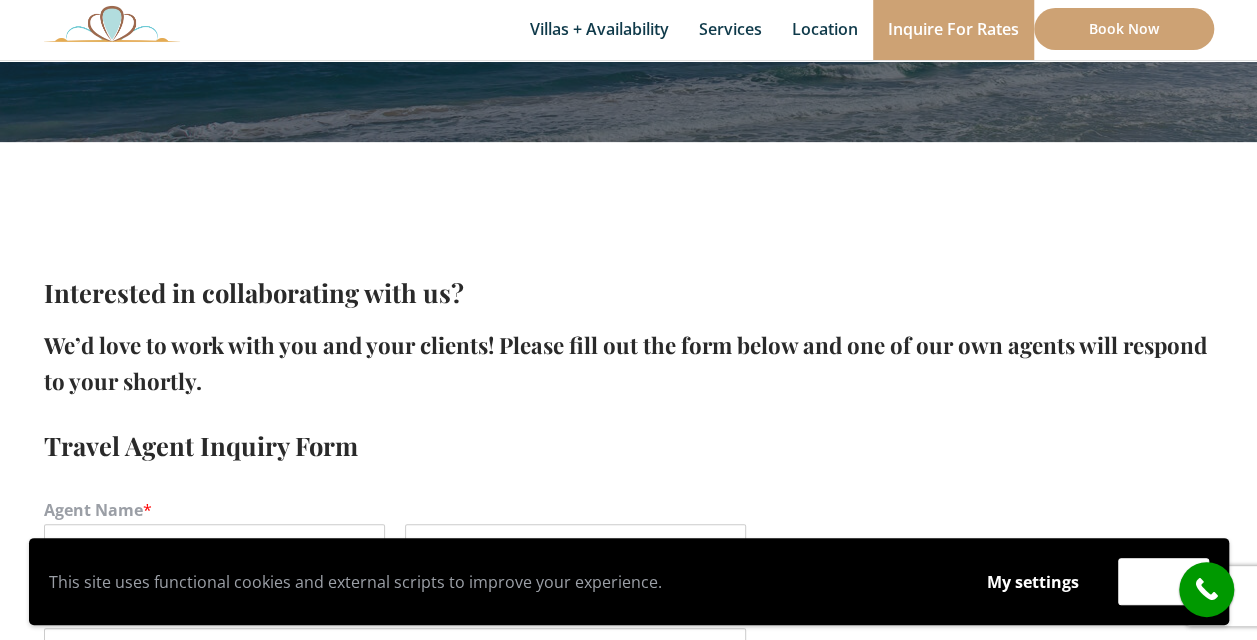 scroll, scrollTop: 0, scrollLeft: 0, axis: both 